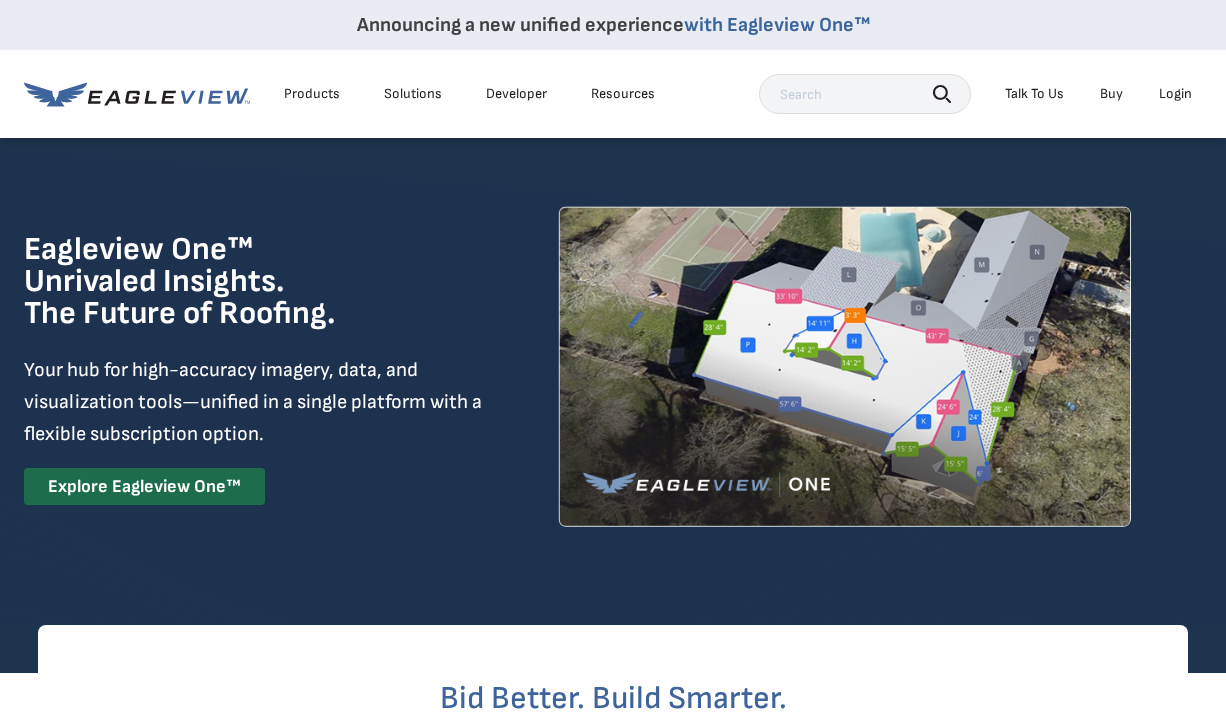 scroll, scrollTop: 0, scrollLeft: 0, axis: both 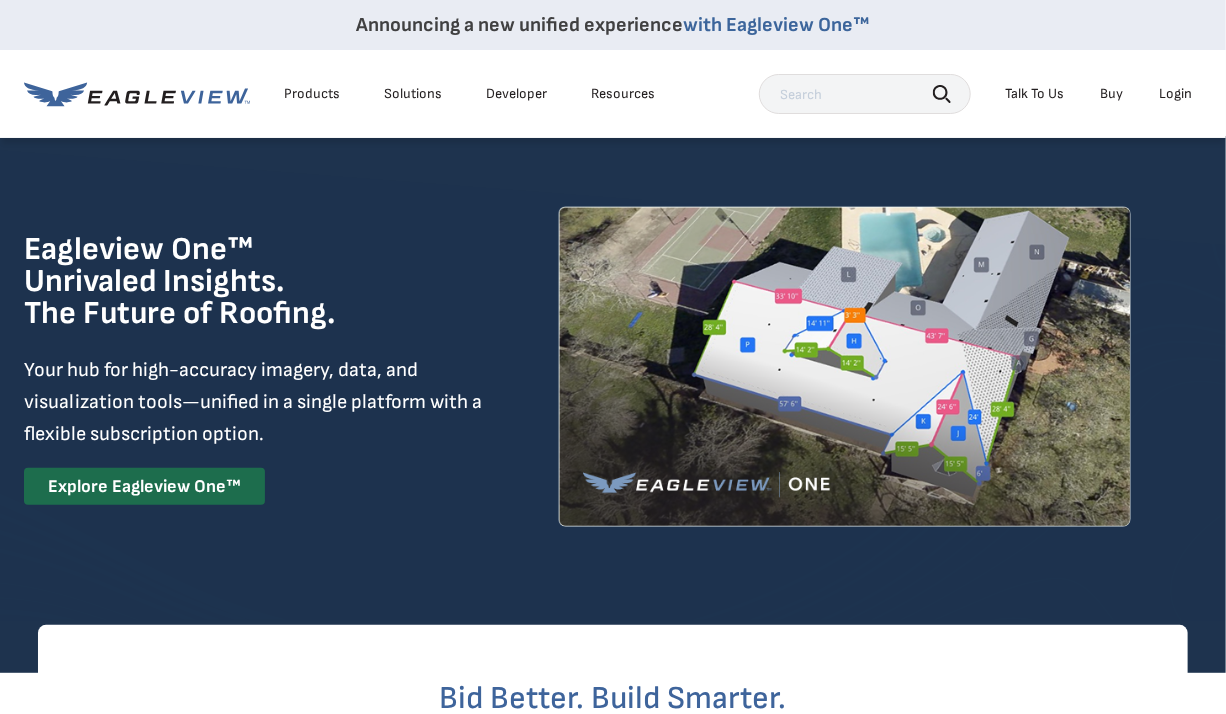 click on "Login" at bounding box center (1175, 94) 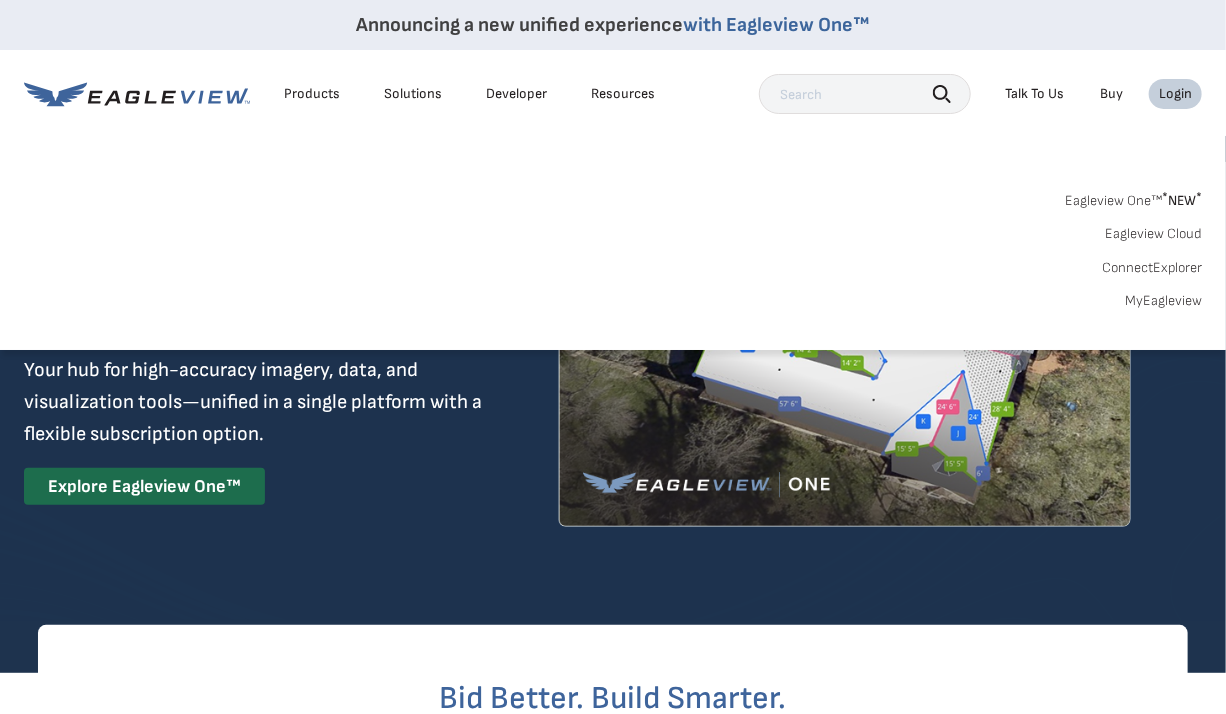 click on "MyEagleview" at bounding box center (1163, 301) 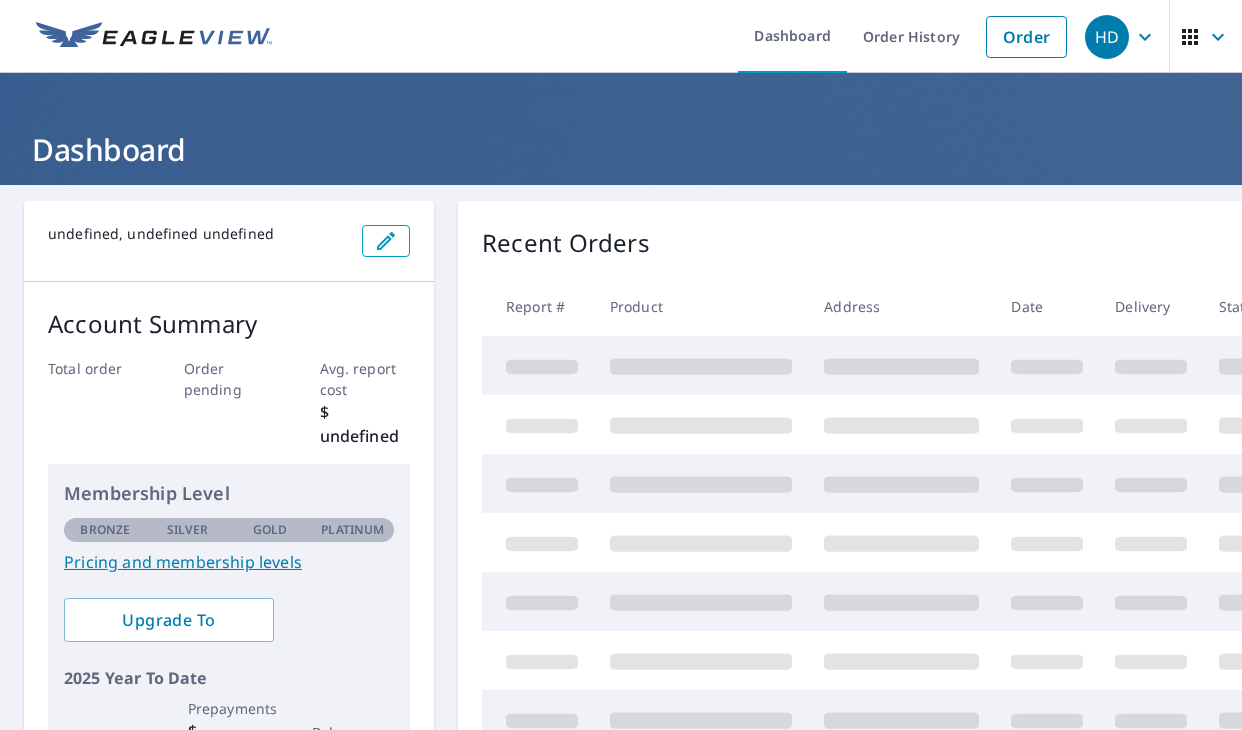 scroll, scrollTop: 0, scrollLeft: 0, axis: both 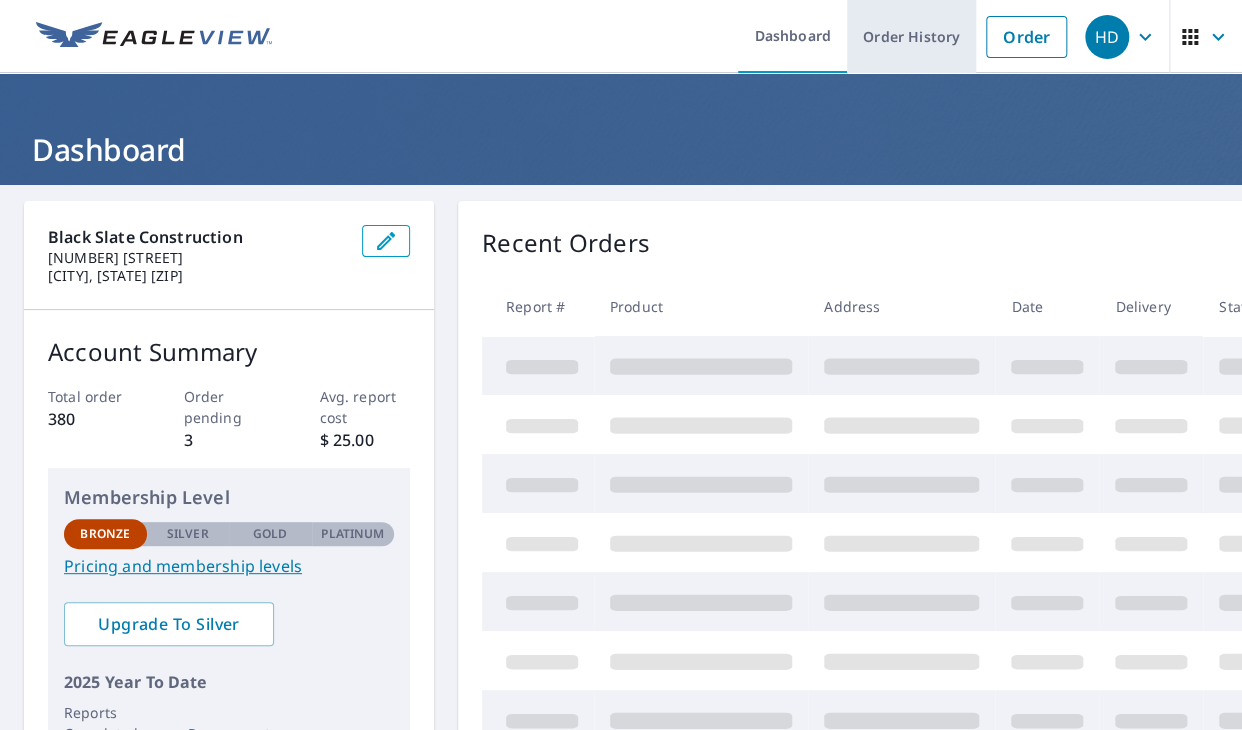 click on "Order History" at bounding box center [911, 36] 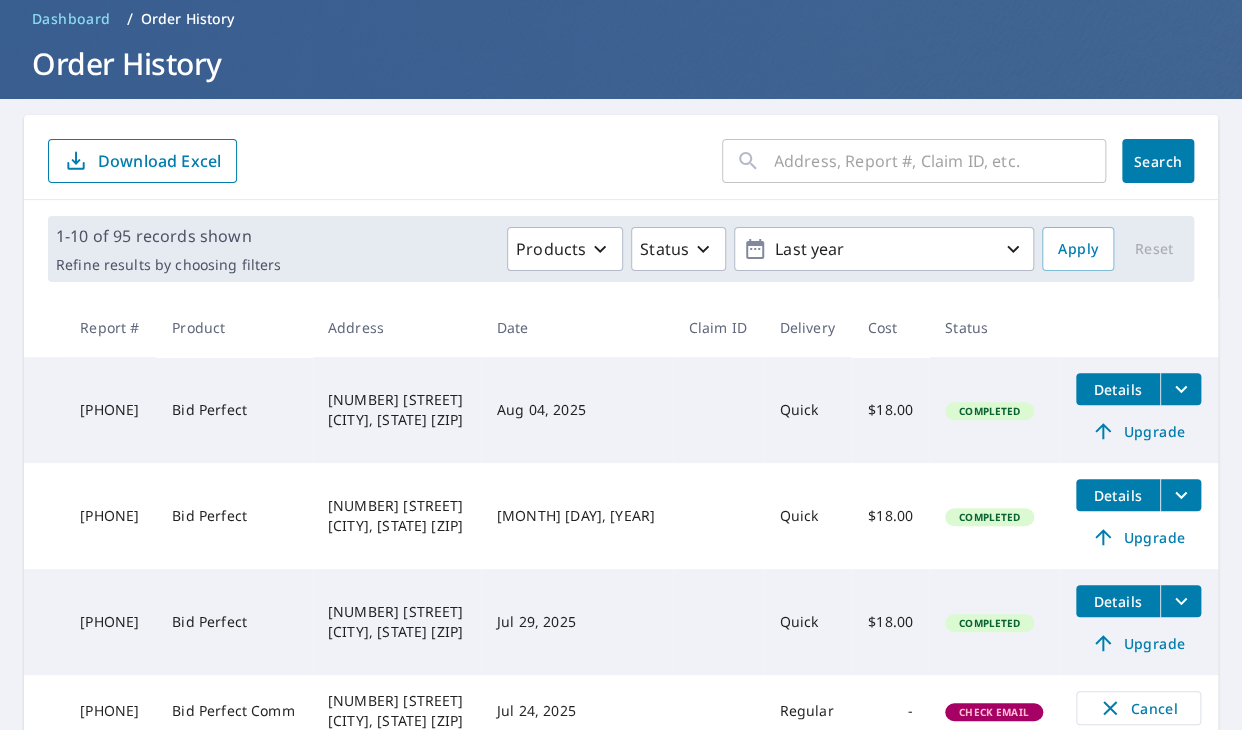 scroll, scrollTop: 0, scrollLeft: 0, axis: both 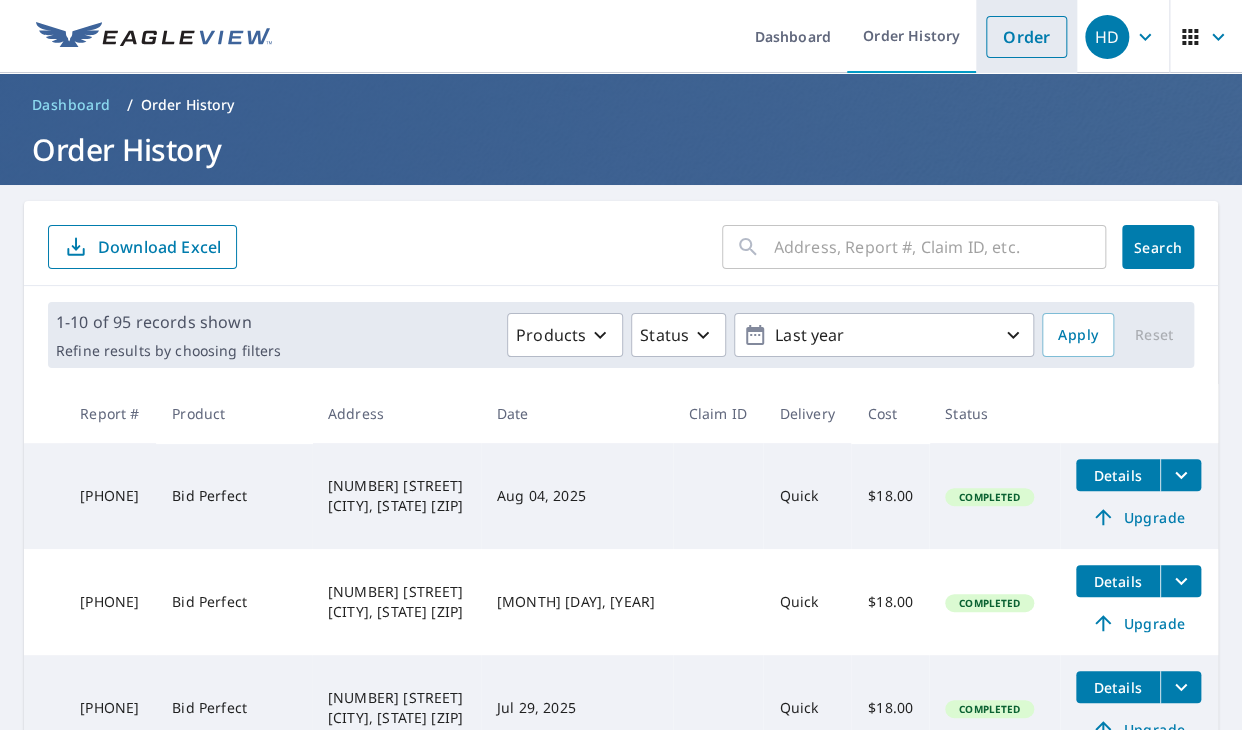 click on "Order" at bounding box center [1026, 37] 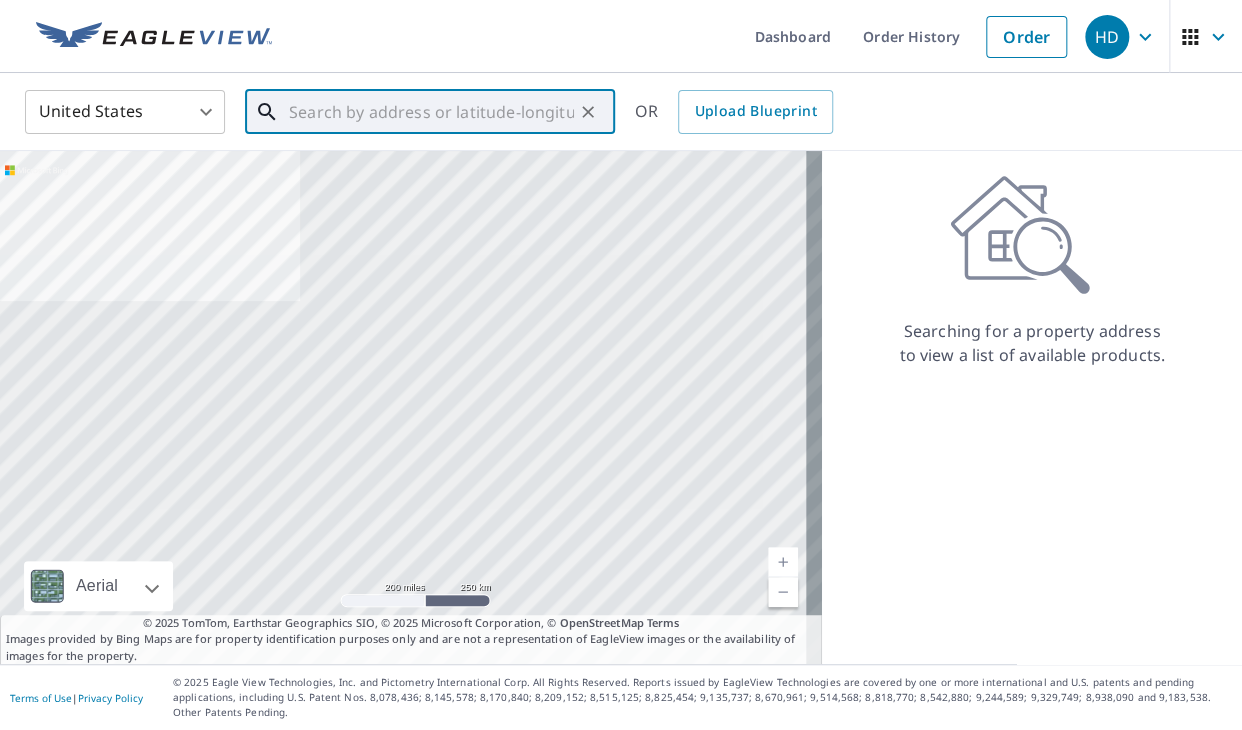 click at bounding box center (431, 112) 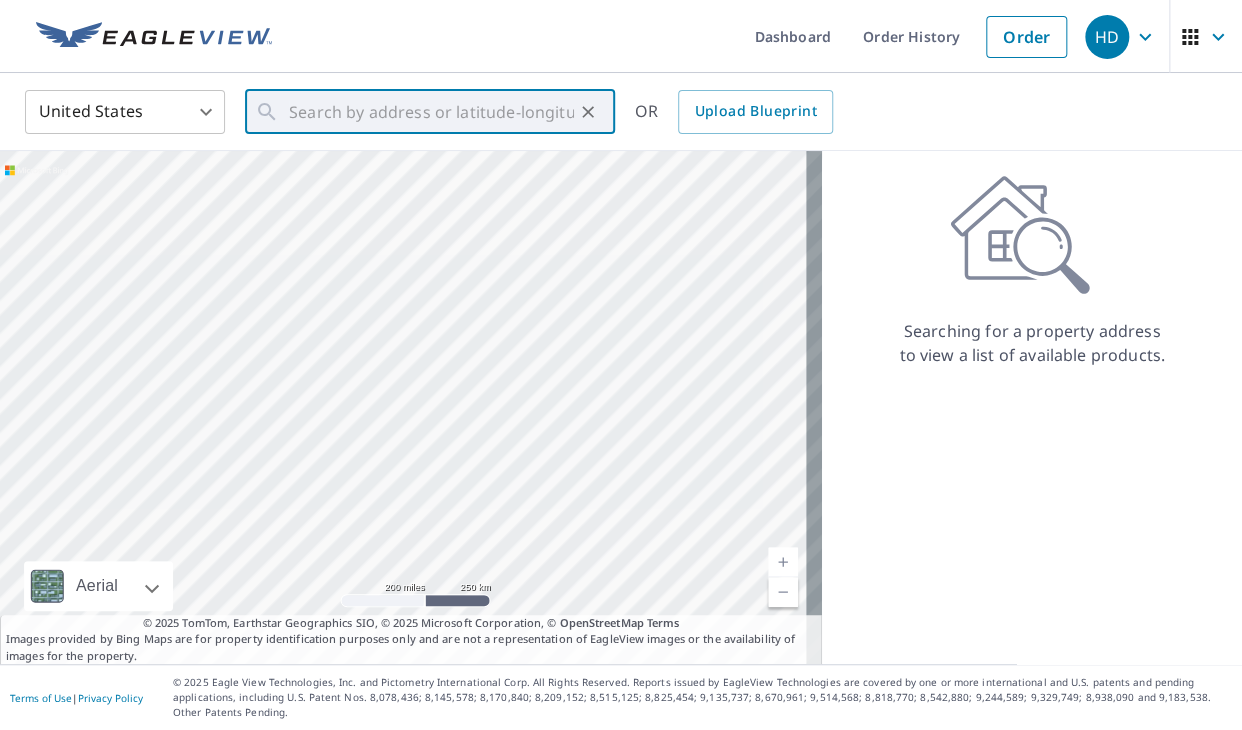 click on "Searching for a property address to view a list of available products." at bounding box center [1032, 407] 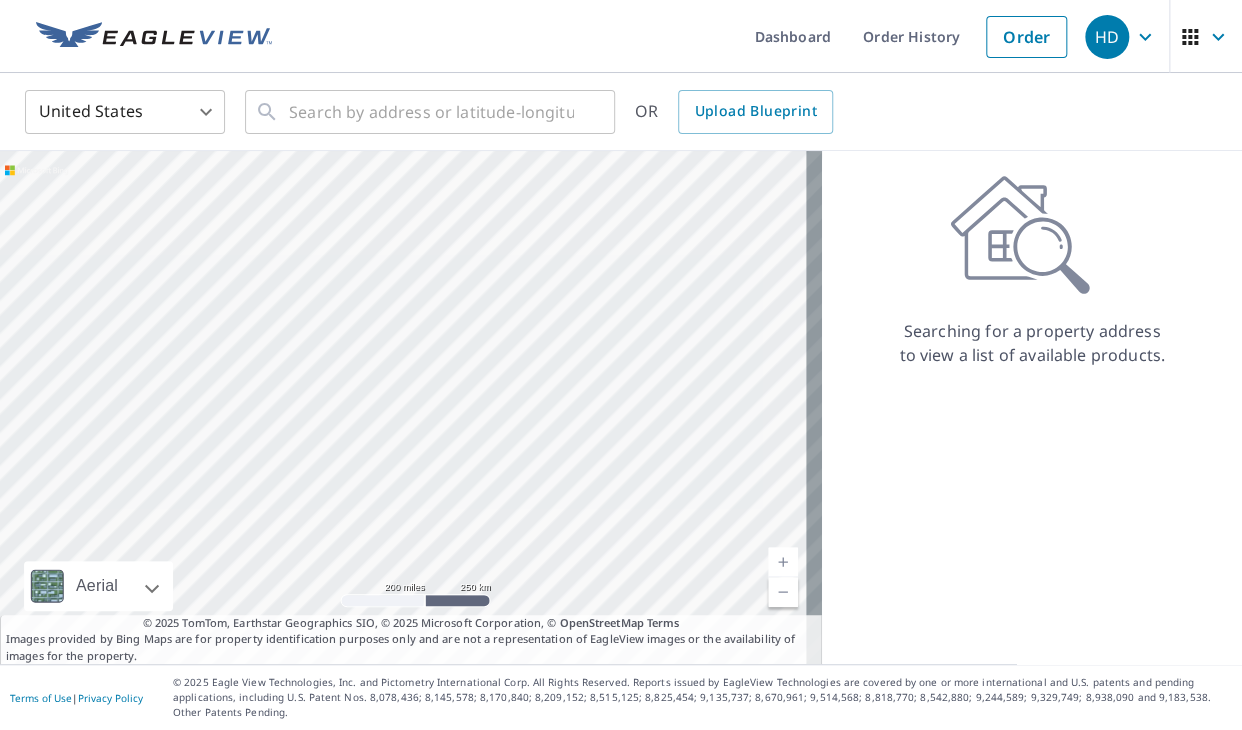 click on "Searching for a property address to view a list of available products." at bounding box center (1032, 407) 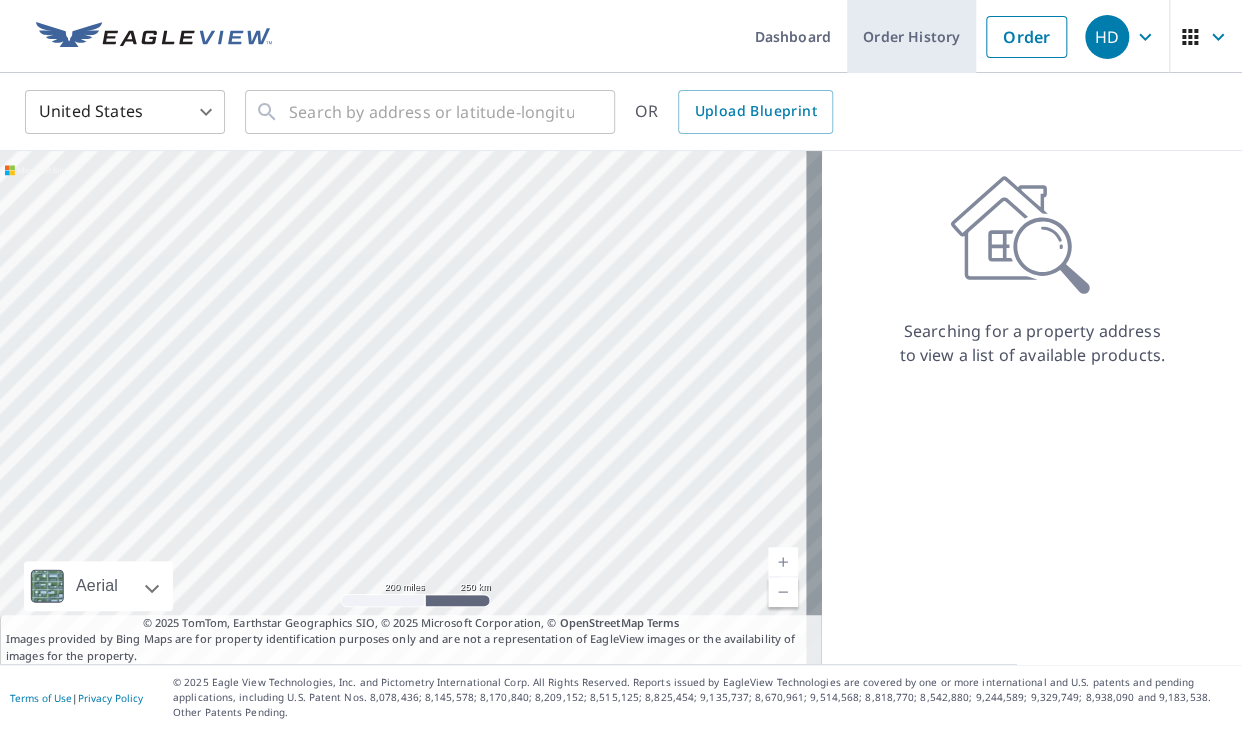 click on "Order History" at bounding box center [911, 36] 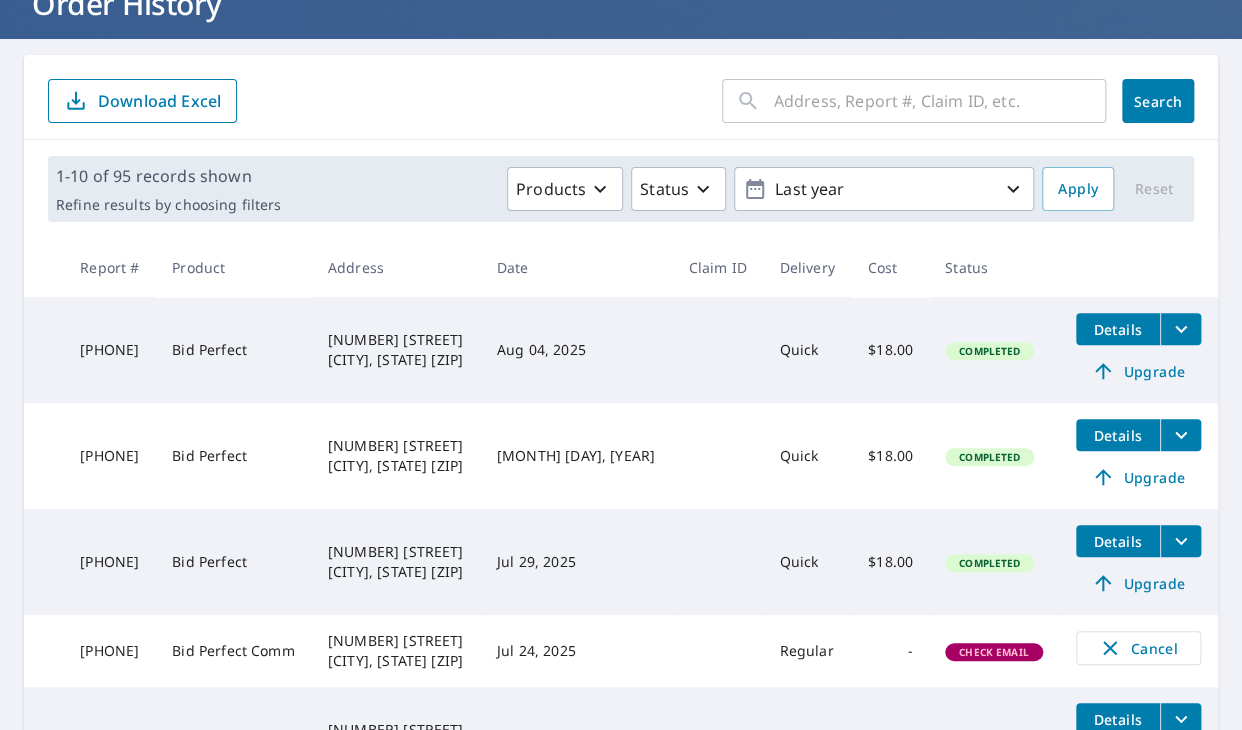 scroll, scrollTop: 156, scrollLeft: 0, axis: vertical 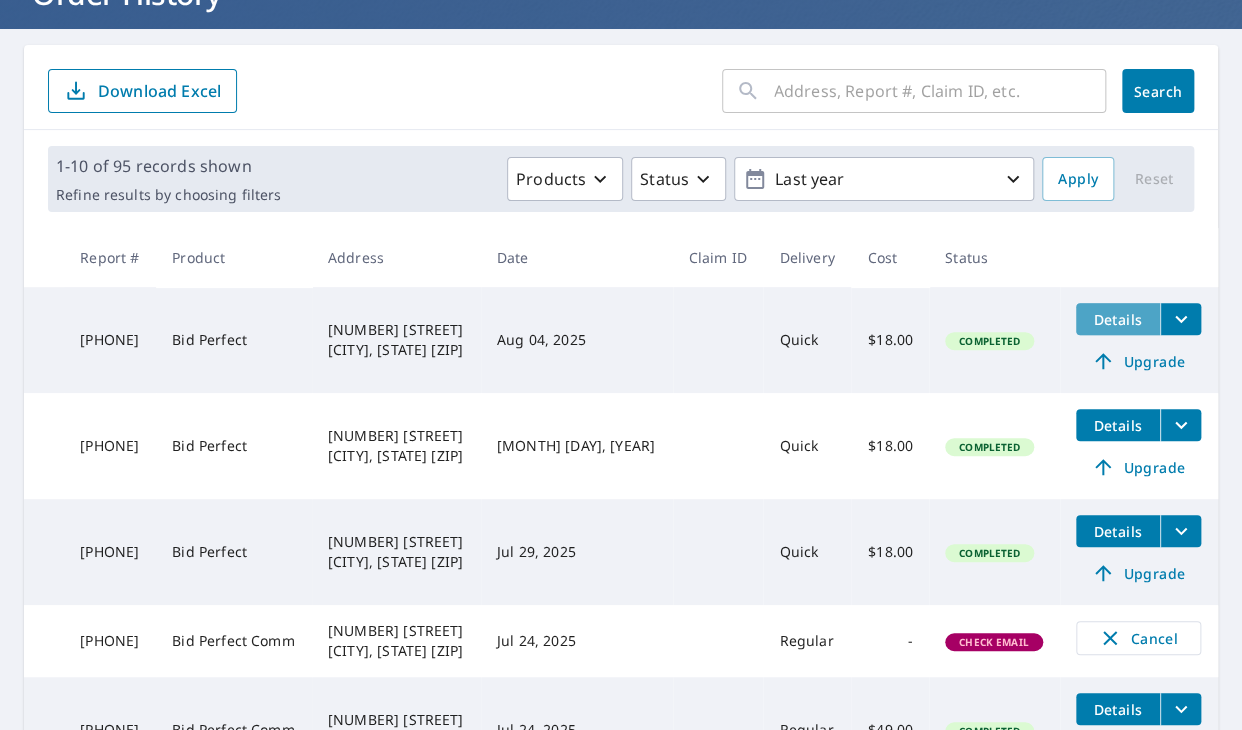 click on "Details" at bounding box center [1118, 319] 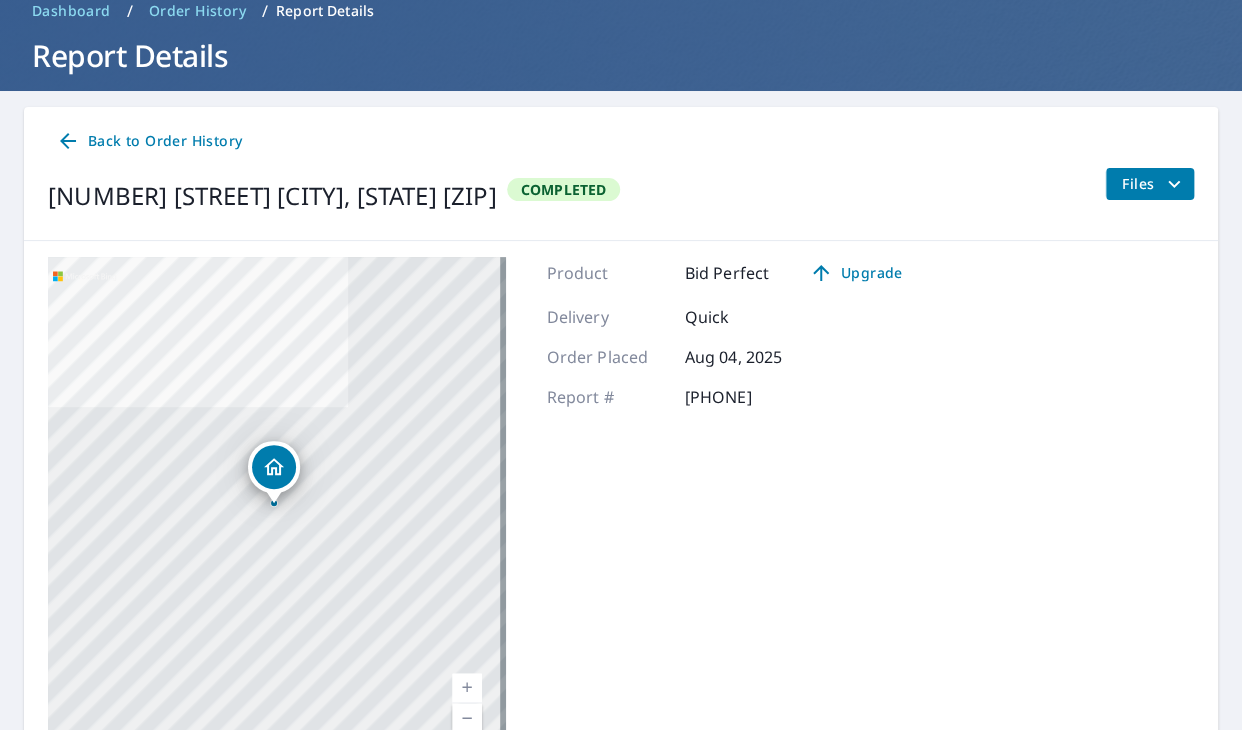 scroll, scrollTop: 93, scrollLeft: 0, axis: vertical 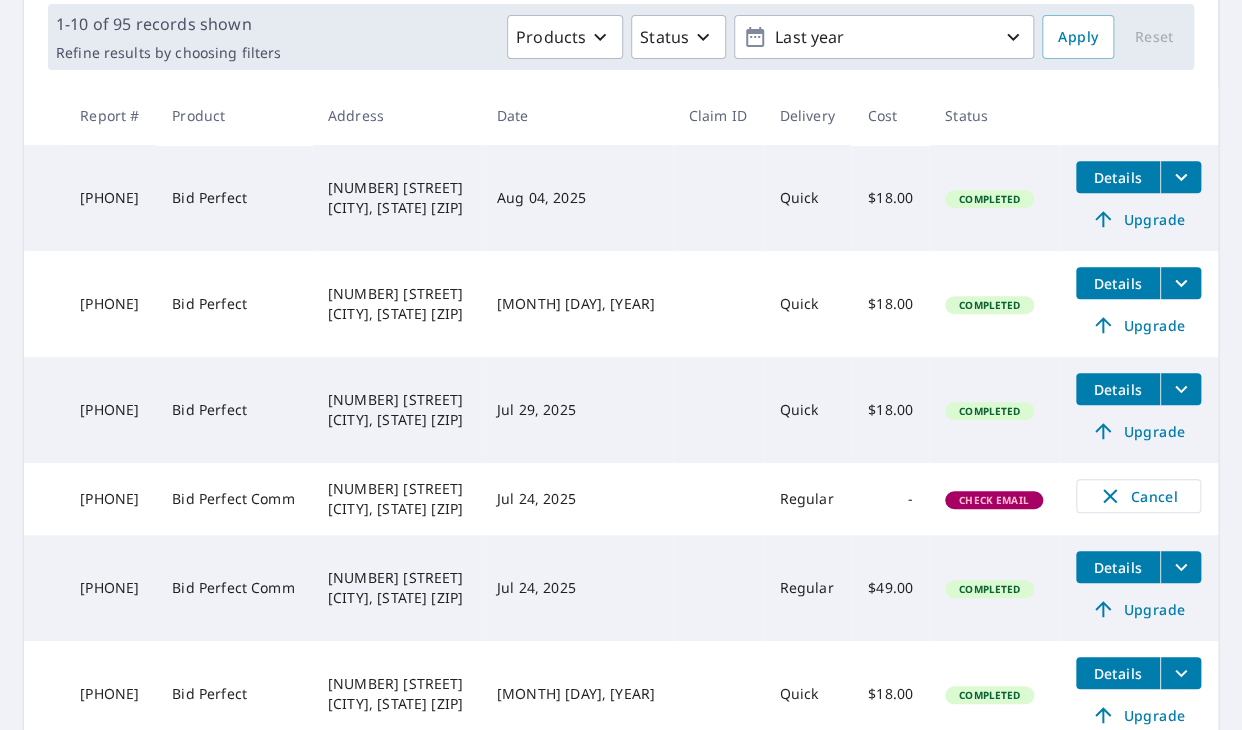 click 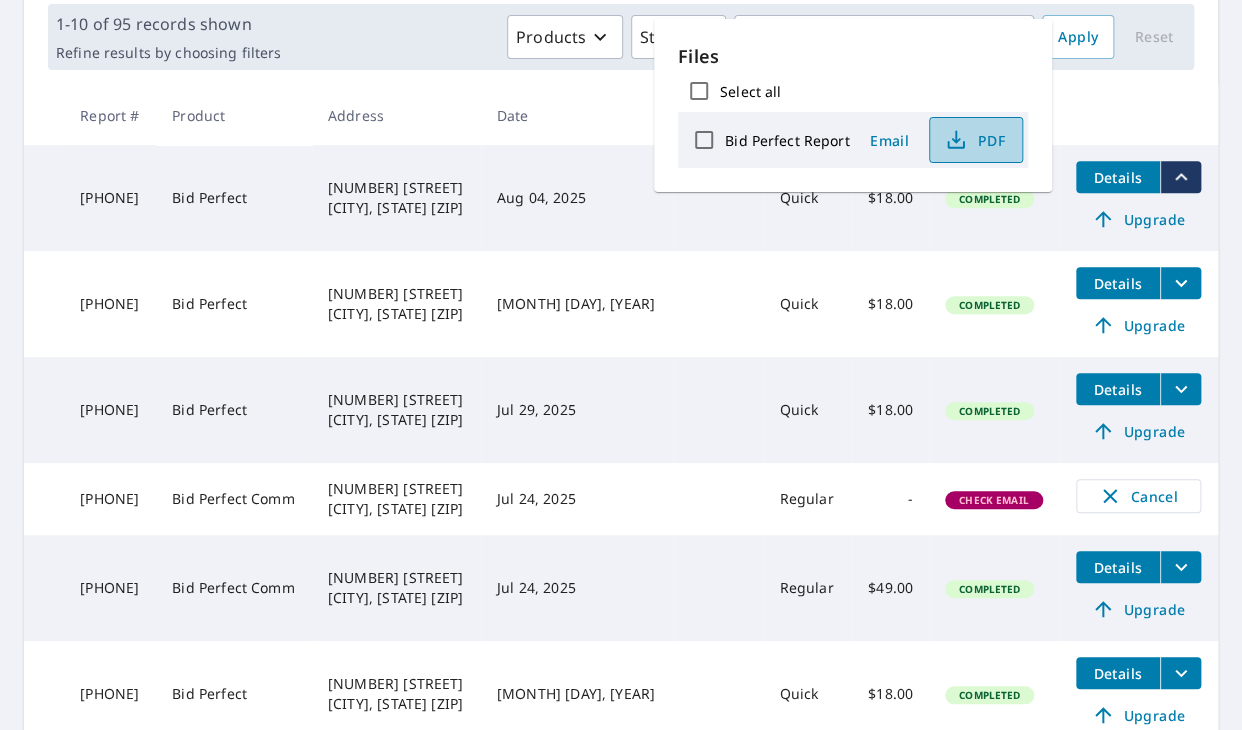 click on "PDF" at bounding box center [974, 140] 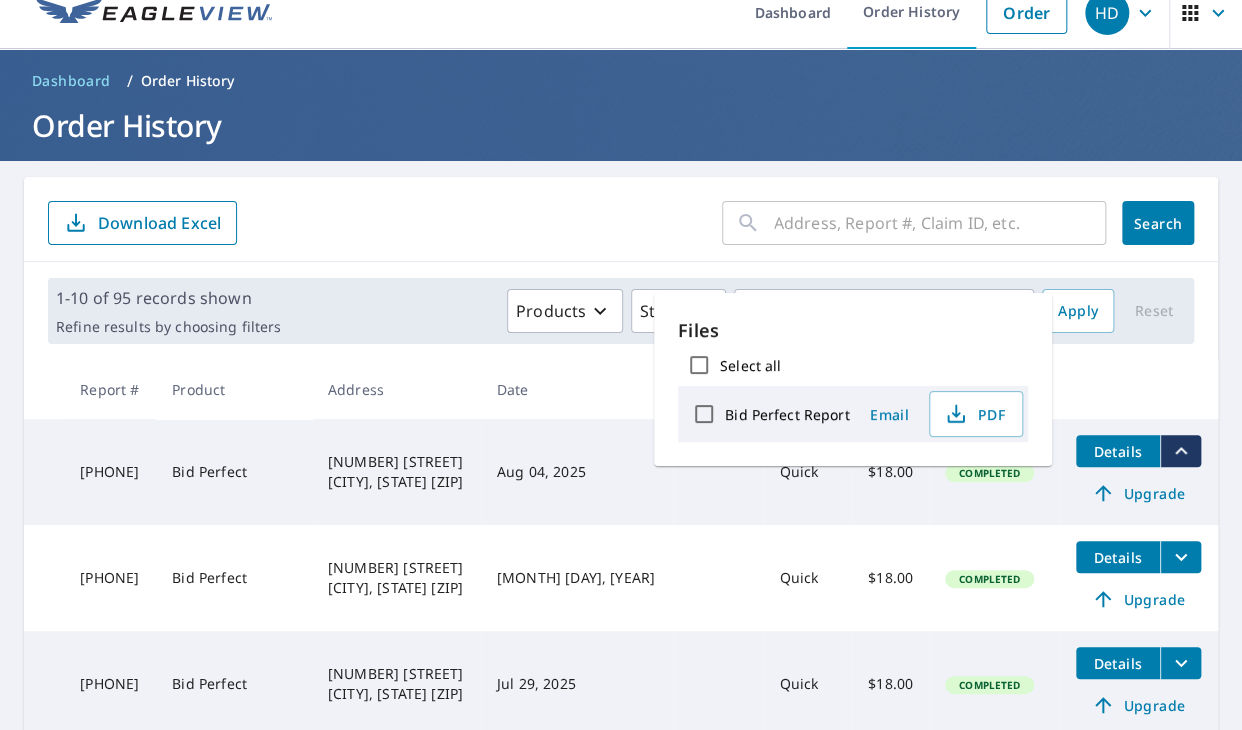 scroll, scrollTop: 22, scrollLeft: 0, axis: vertical 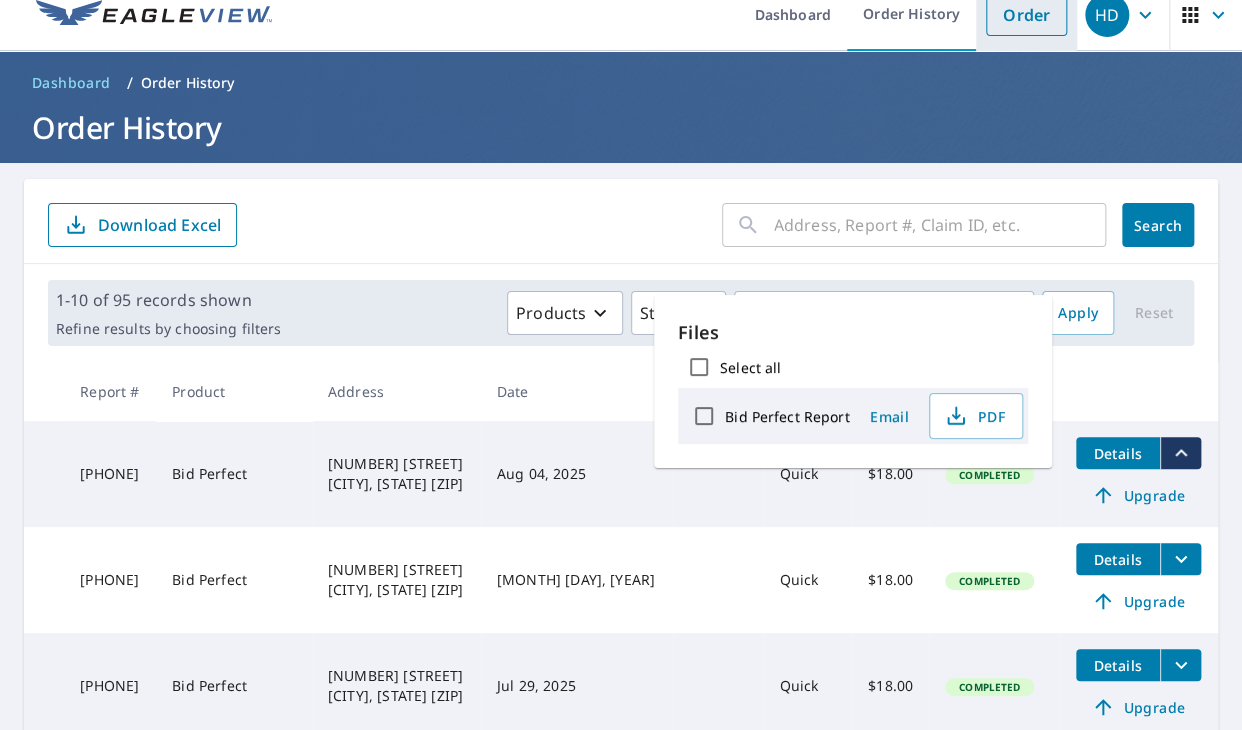 click on "Order" at bounding box center [1026, 15] 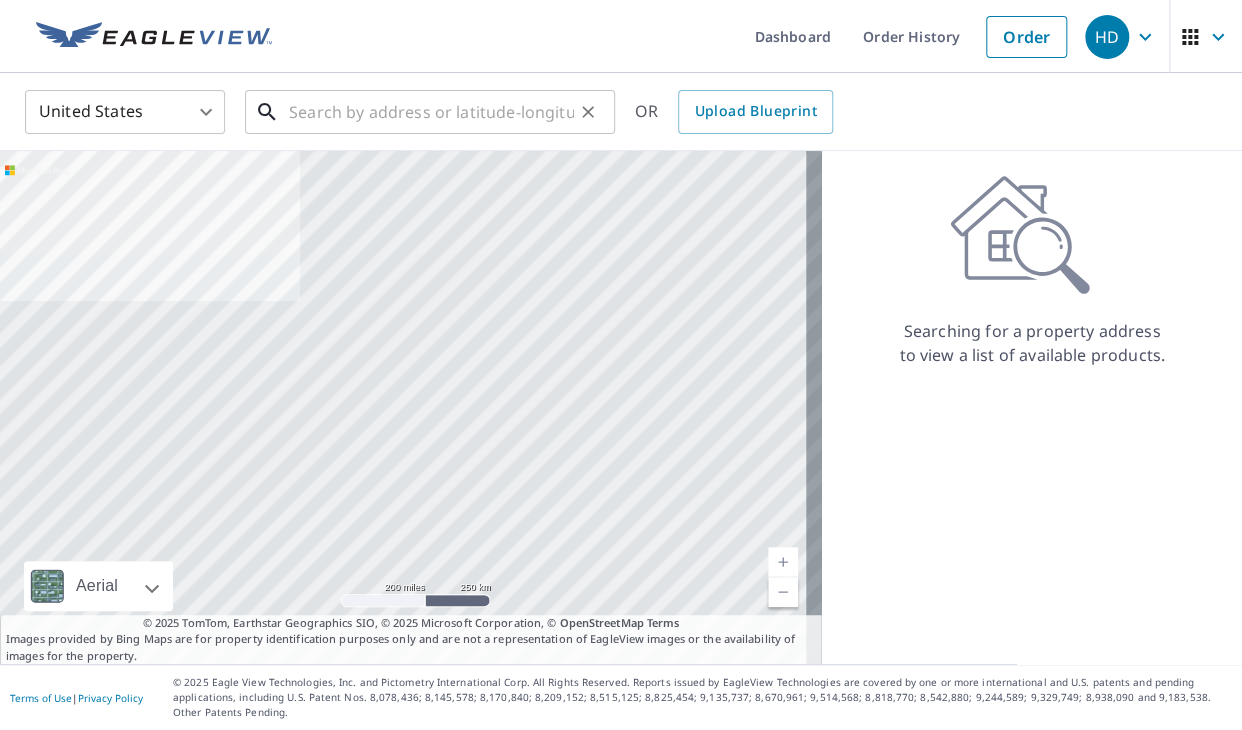click at bounding box center [431, 112] 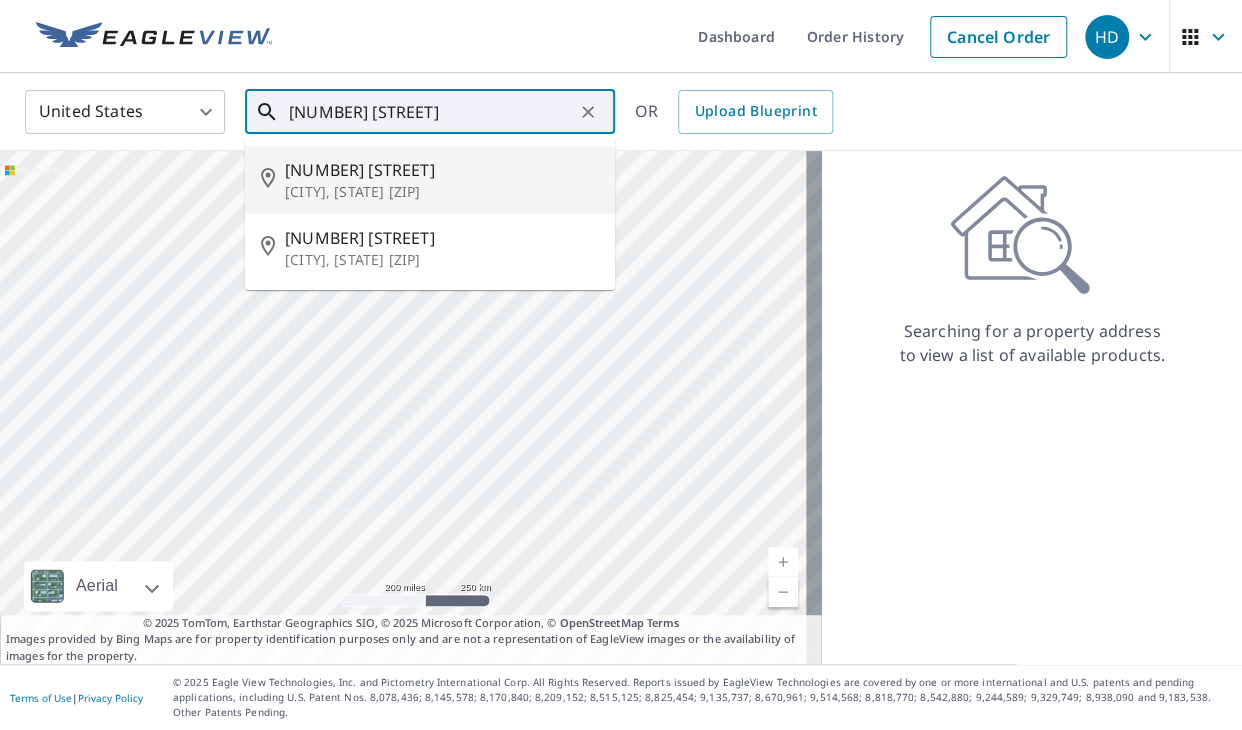 click on "[CITY], [STATE] [ZIP]" at bounding box center (442, 192) 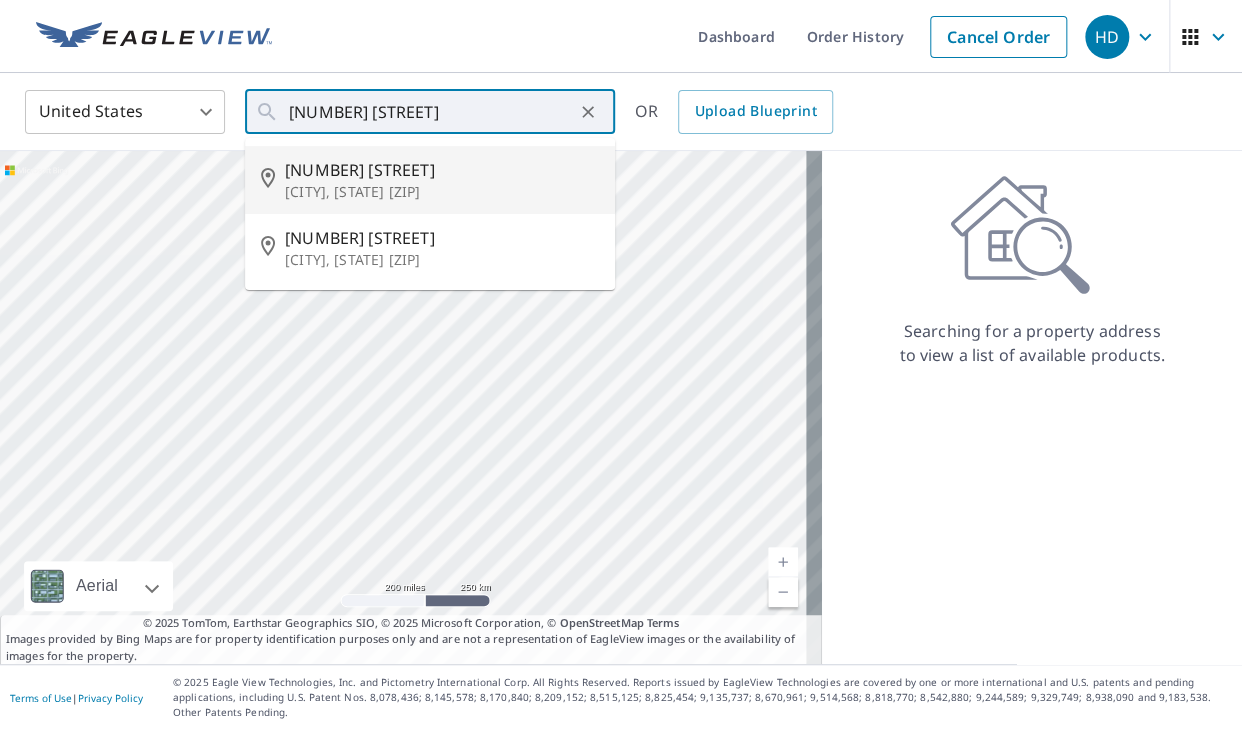 type on "[NUMBER] [STREET] [CITY], [STATE] [ZIP]" 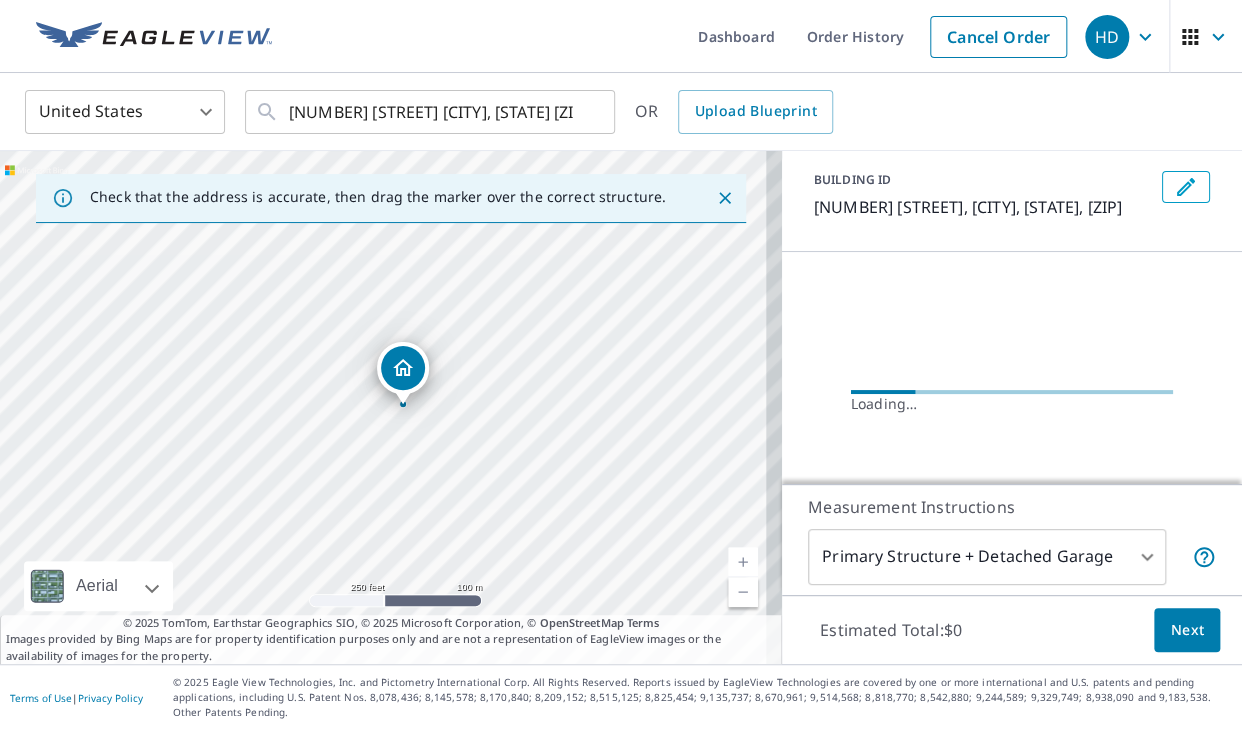 scroll, scrollTop: 173, scrollLeft: 0, axis: vertical 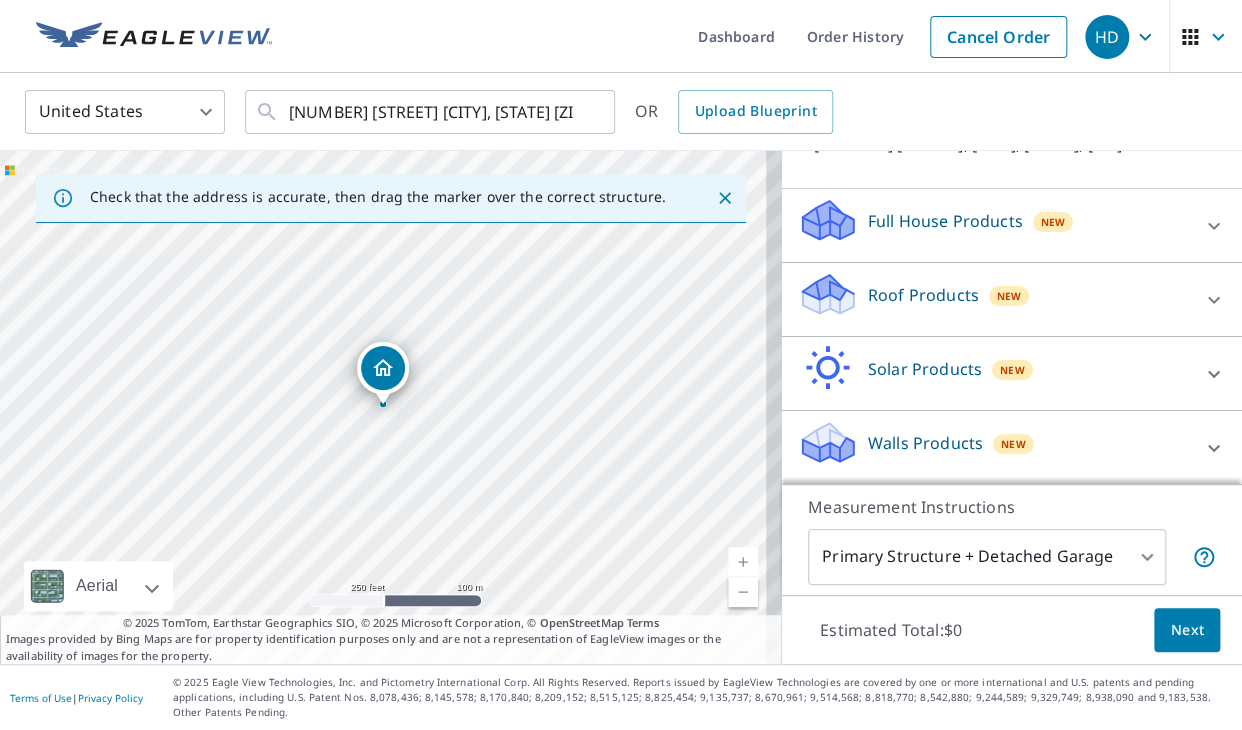 click on "Full House Products New" at bounding box center [994, 225] 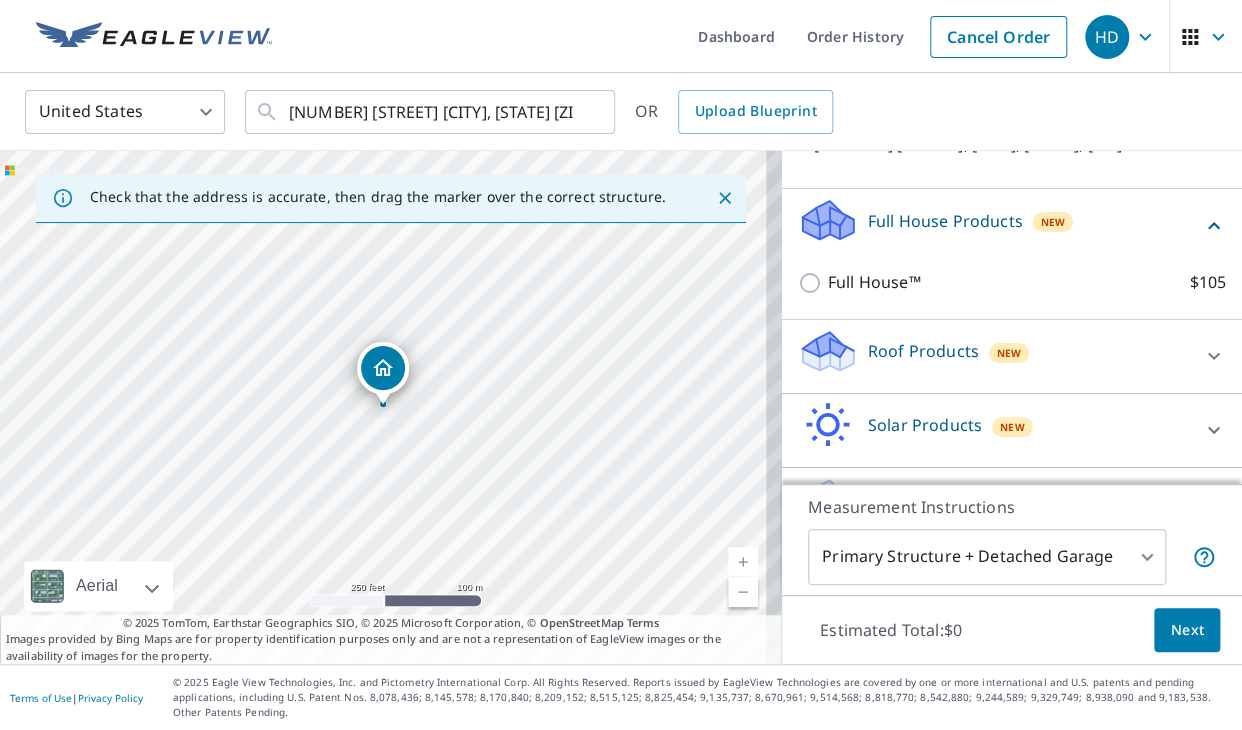 click on "Roof Products New" at bounding box center (994, 356) 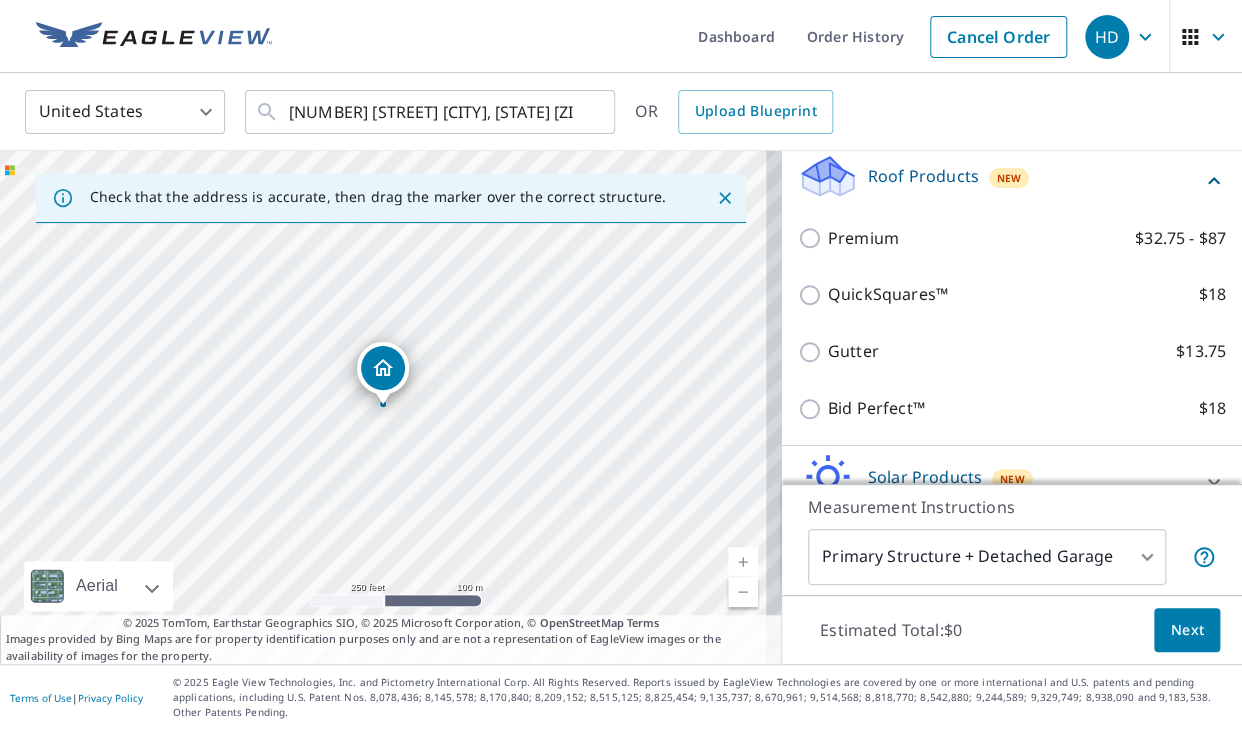 scroll, scrollTop: 347, scrollLeft: 0, axis: vertical 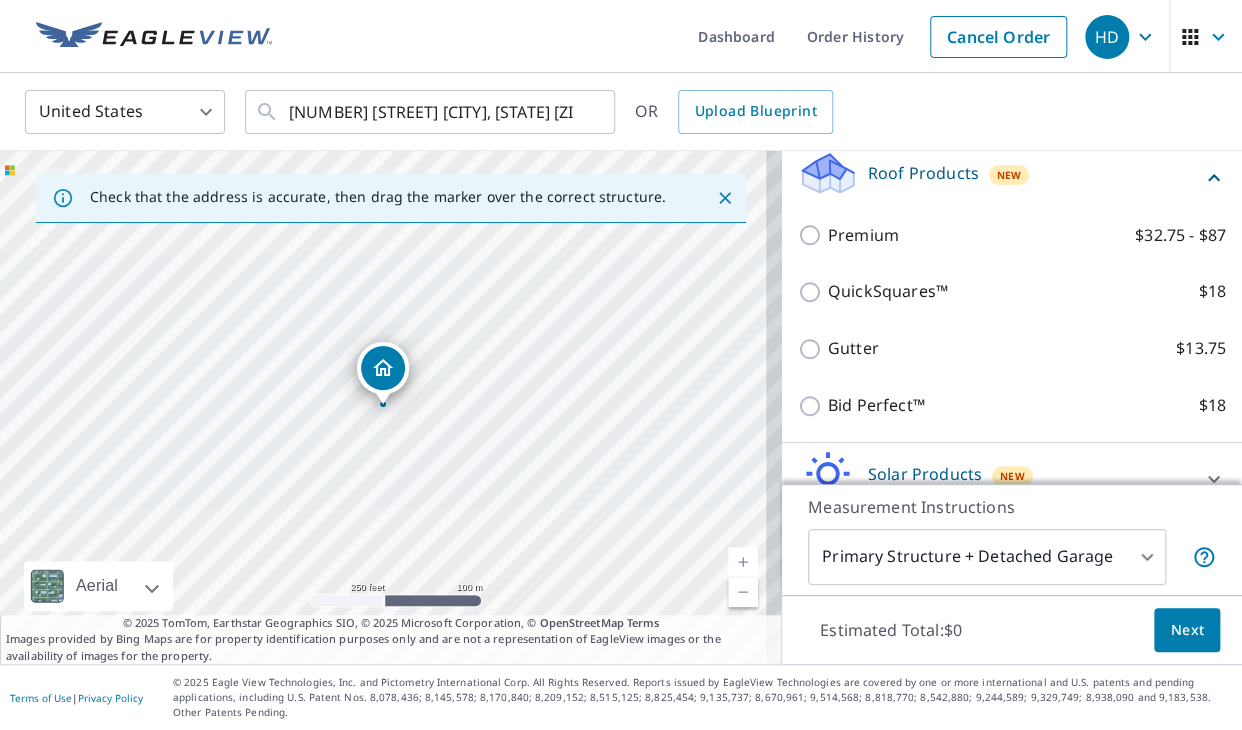 click on "QuickSquares™ $18" at bounding box center [1012, 291] 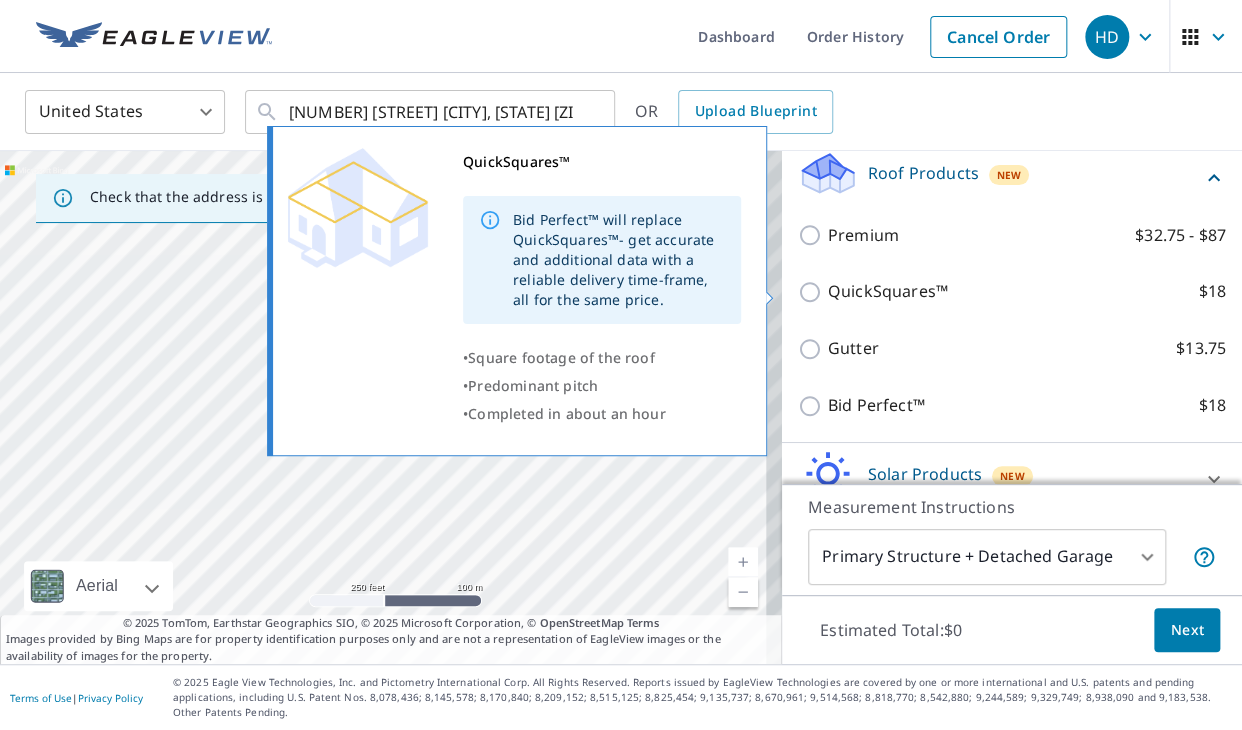 drag, startPoint x: 780, startPoint y: 286, endPoint x: 797, endPoint y: 289, distance: 17.262676 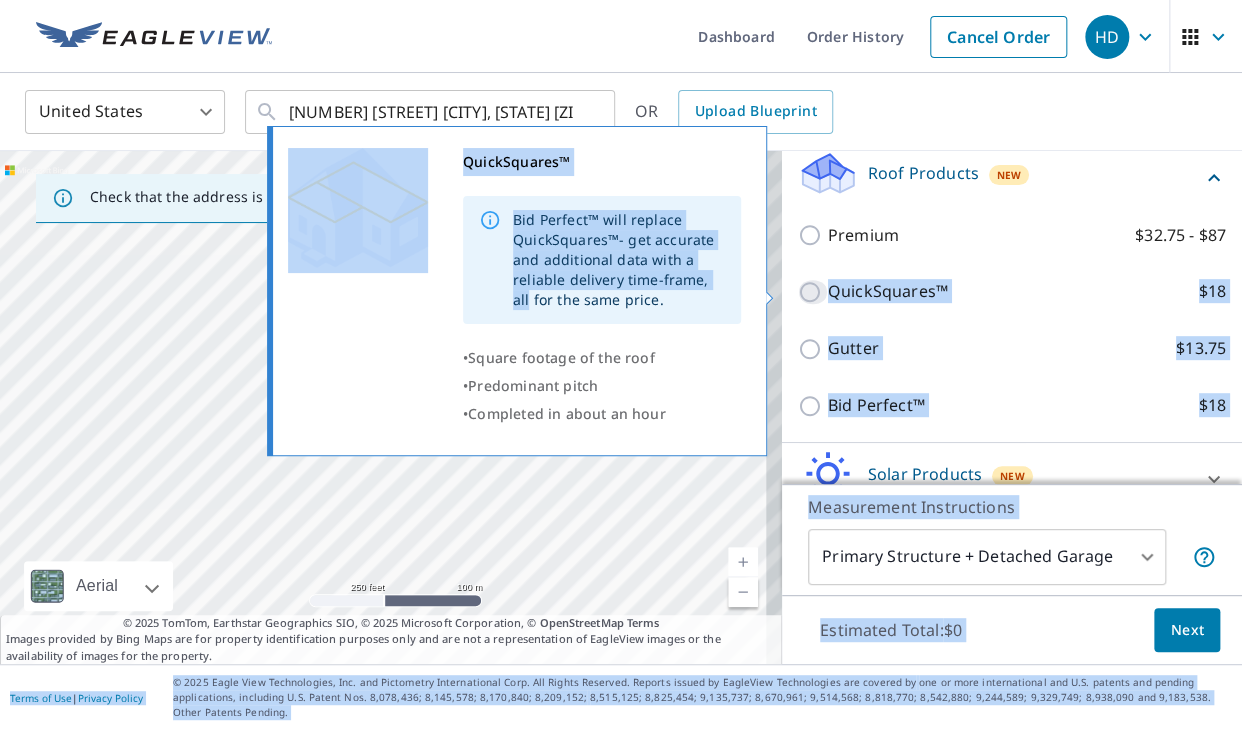click on "QuickSquares™ $18" at bounding box center [813, 292] 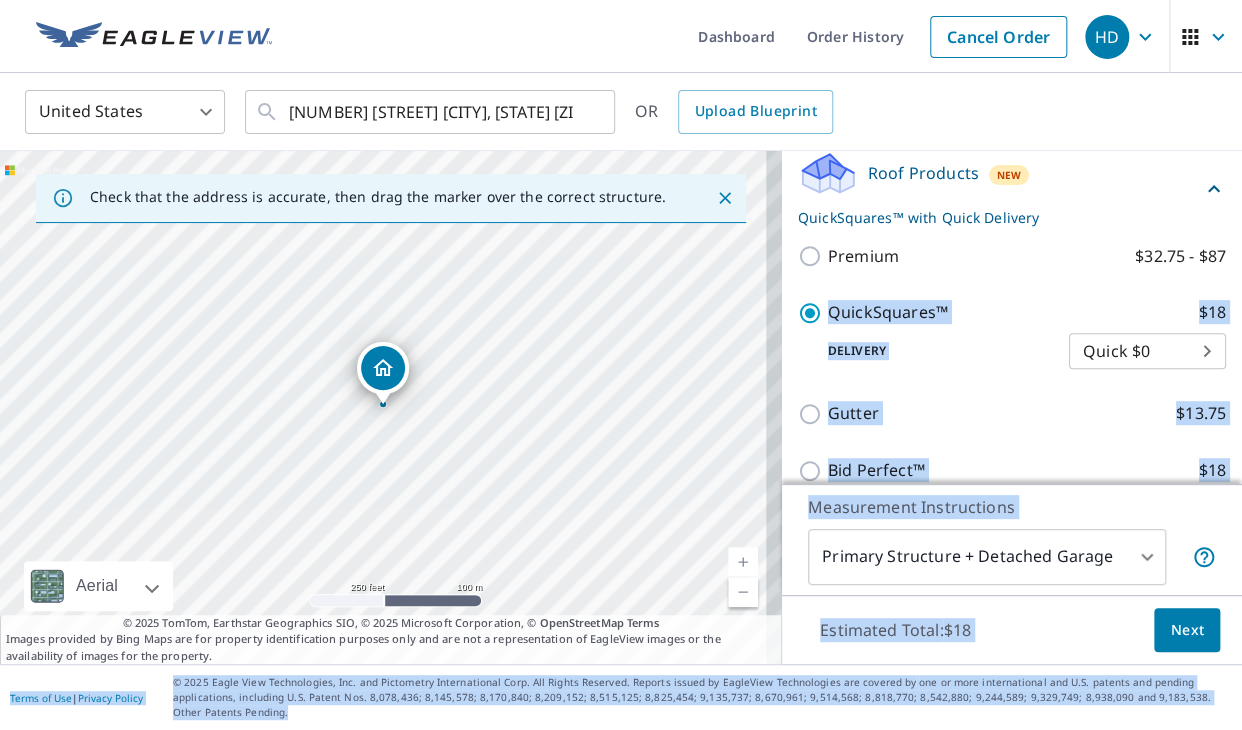 scroll, scrollTop: 516, scrollLeft: 0, axis: vertical 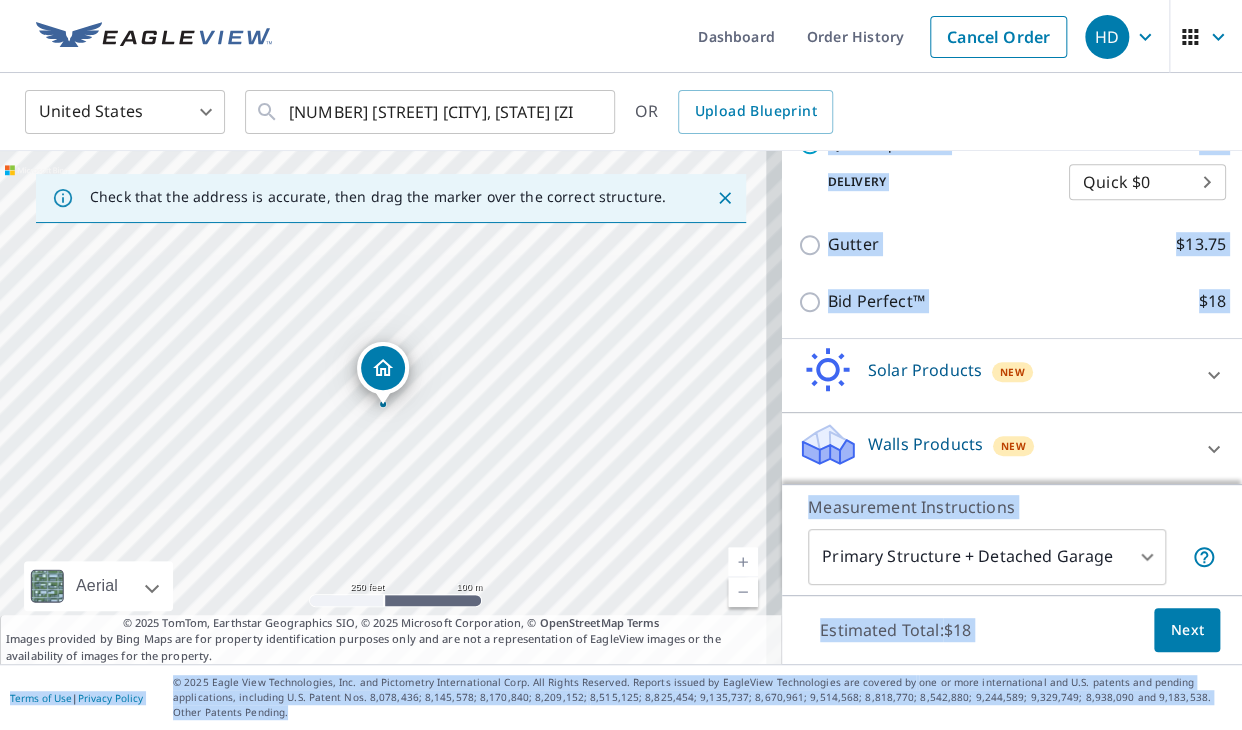 click on "Next" at bounding box center [1187, 630] 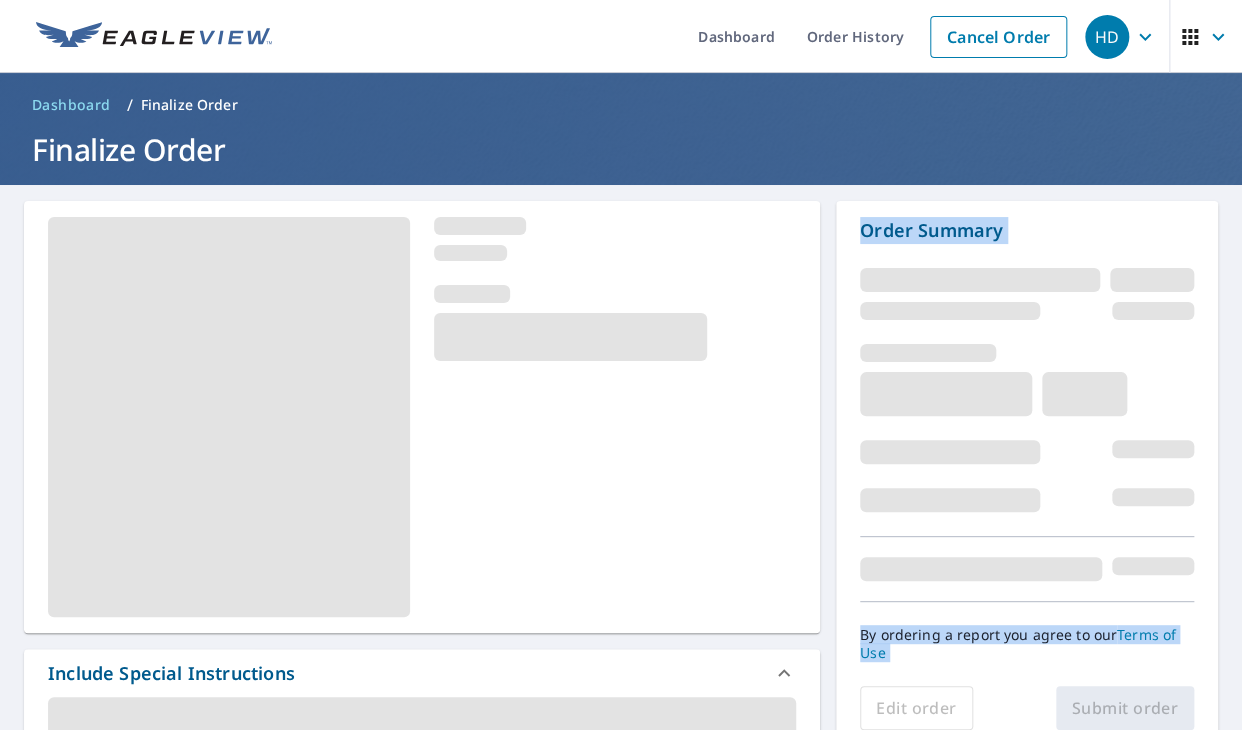 click at bounding box center [422, 417] 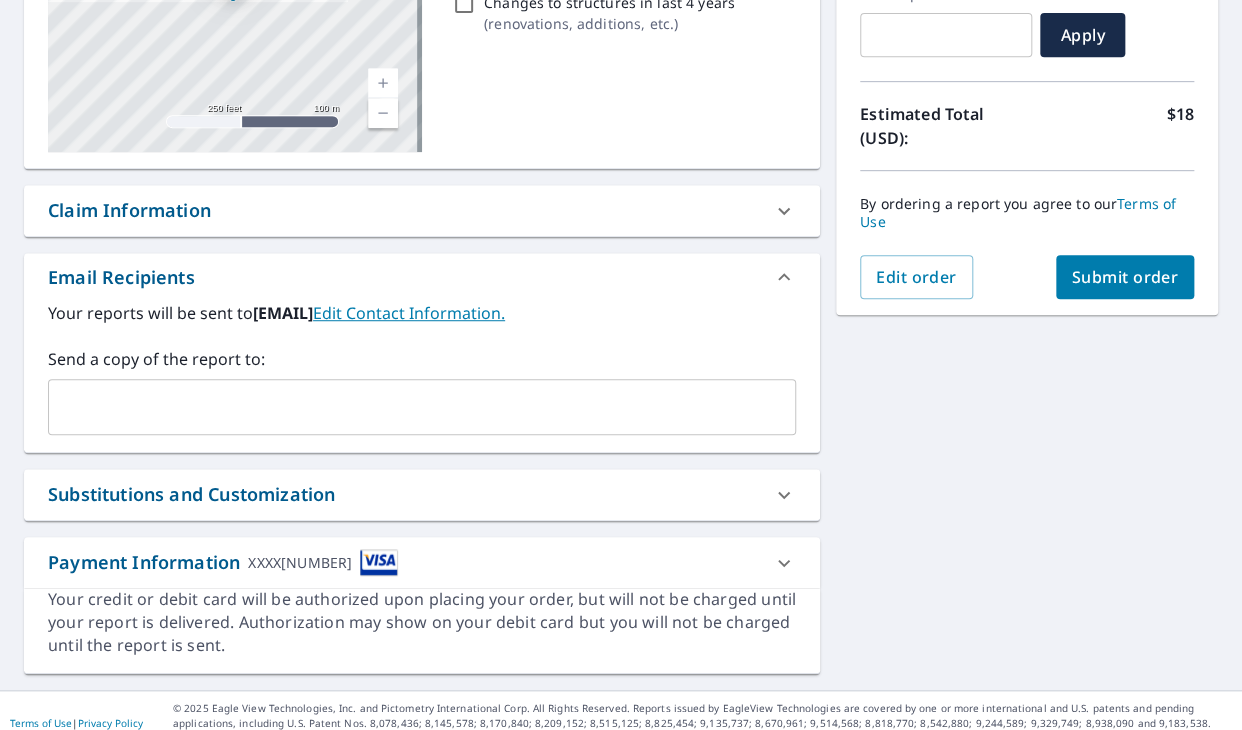 scroll, scrollTop: 367, scrollLeft: 0, axis: vertical 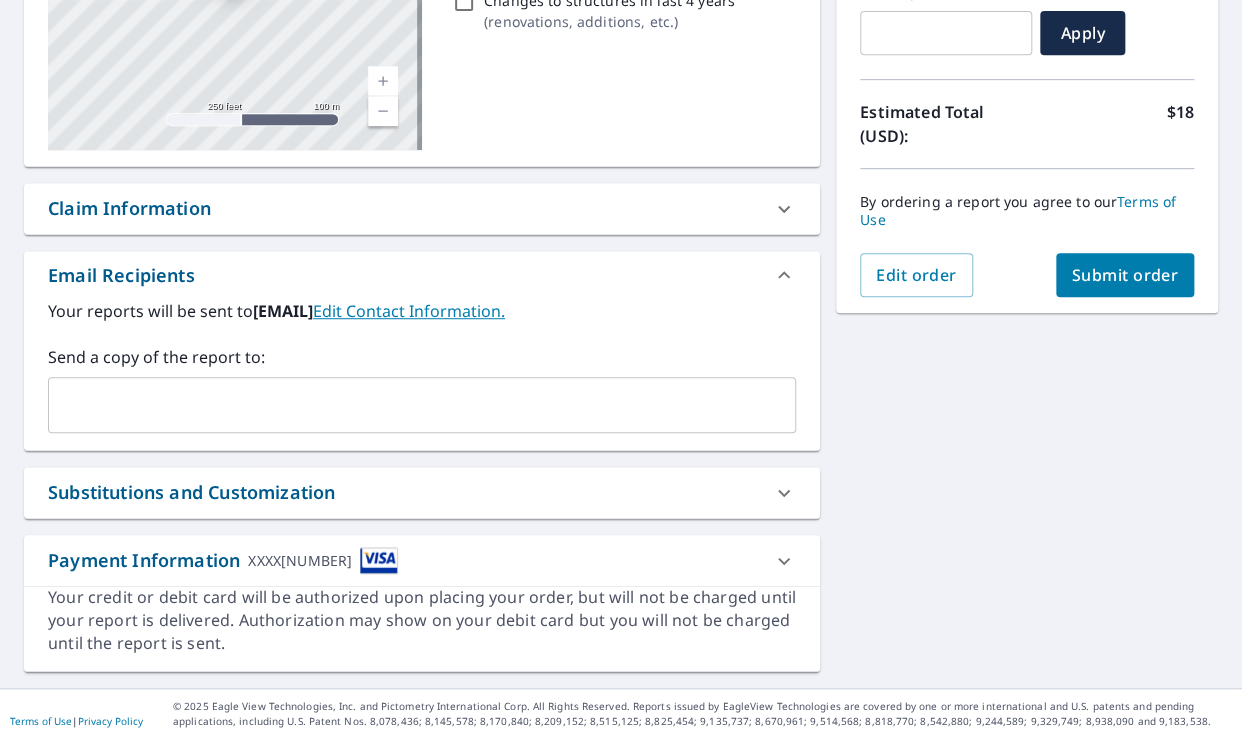 click at bounding box center (407, 405) 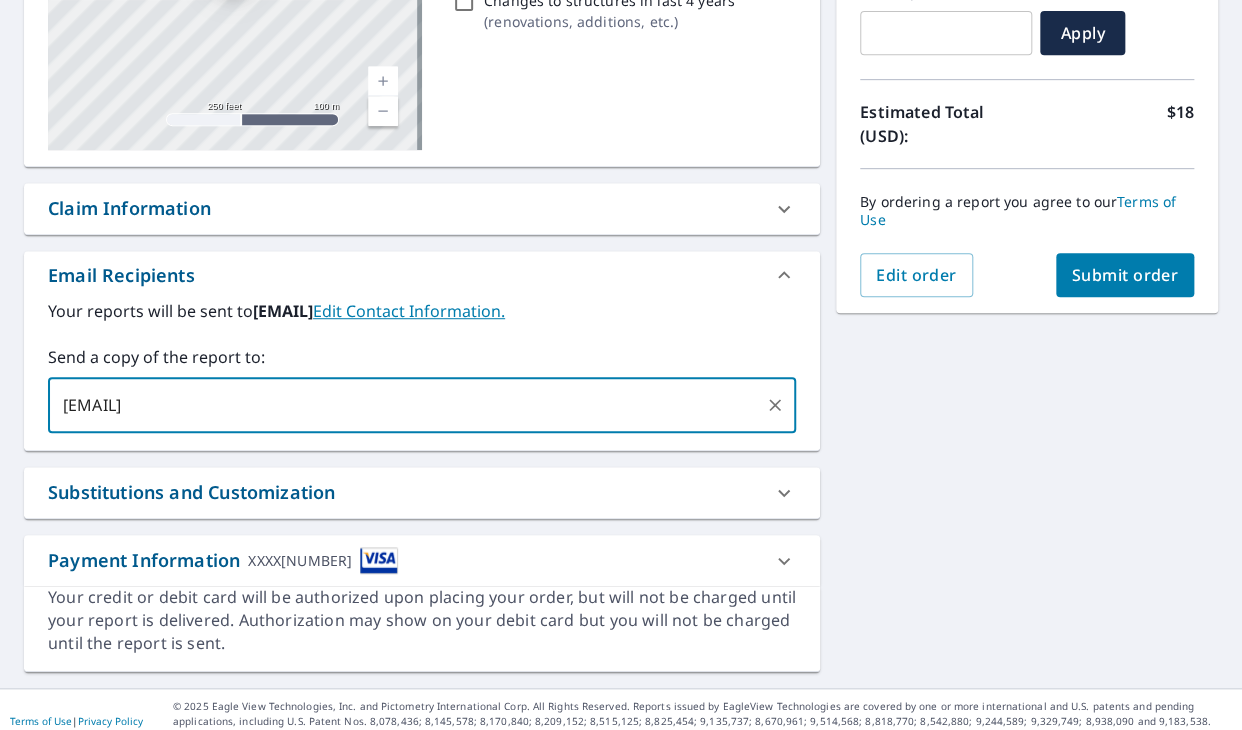 type on "[EMAIL]" 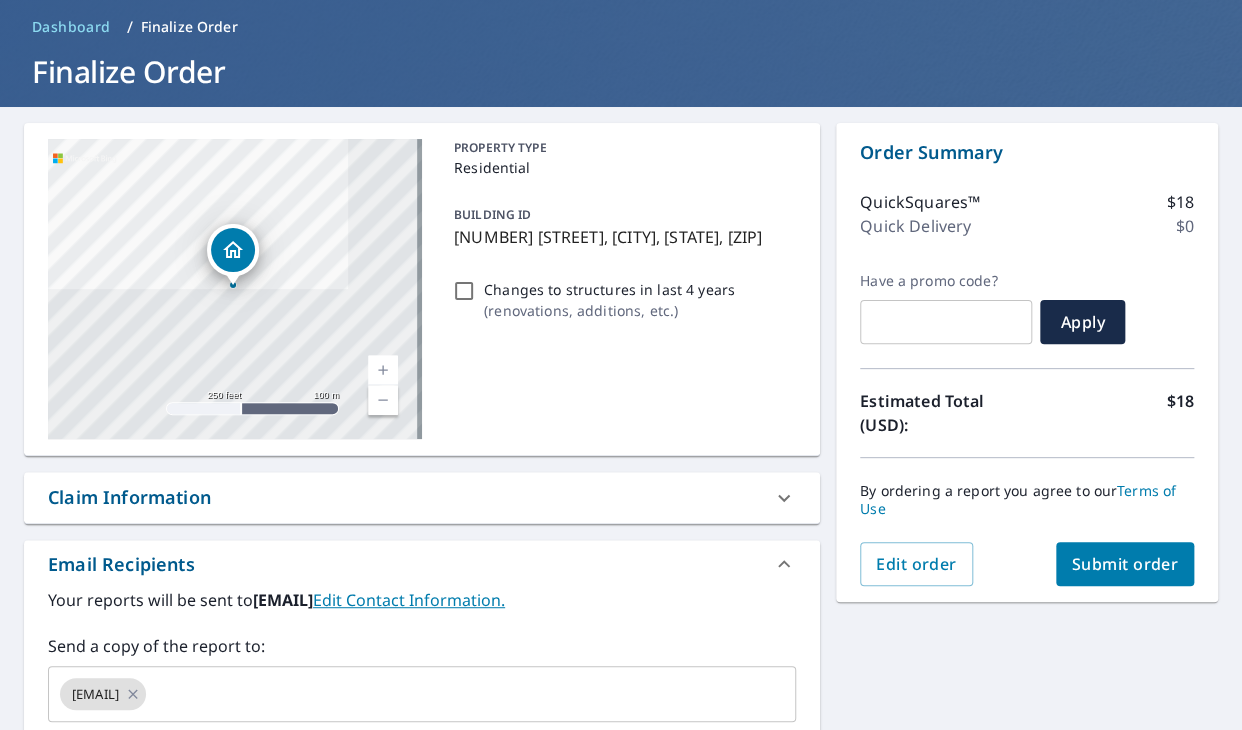 scroll, scrollTop: 113, scrollLeft: 0, axis: vertical 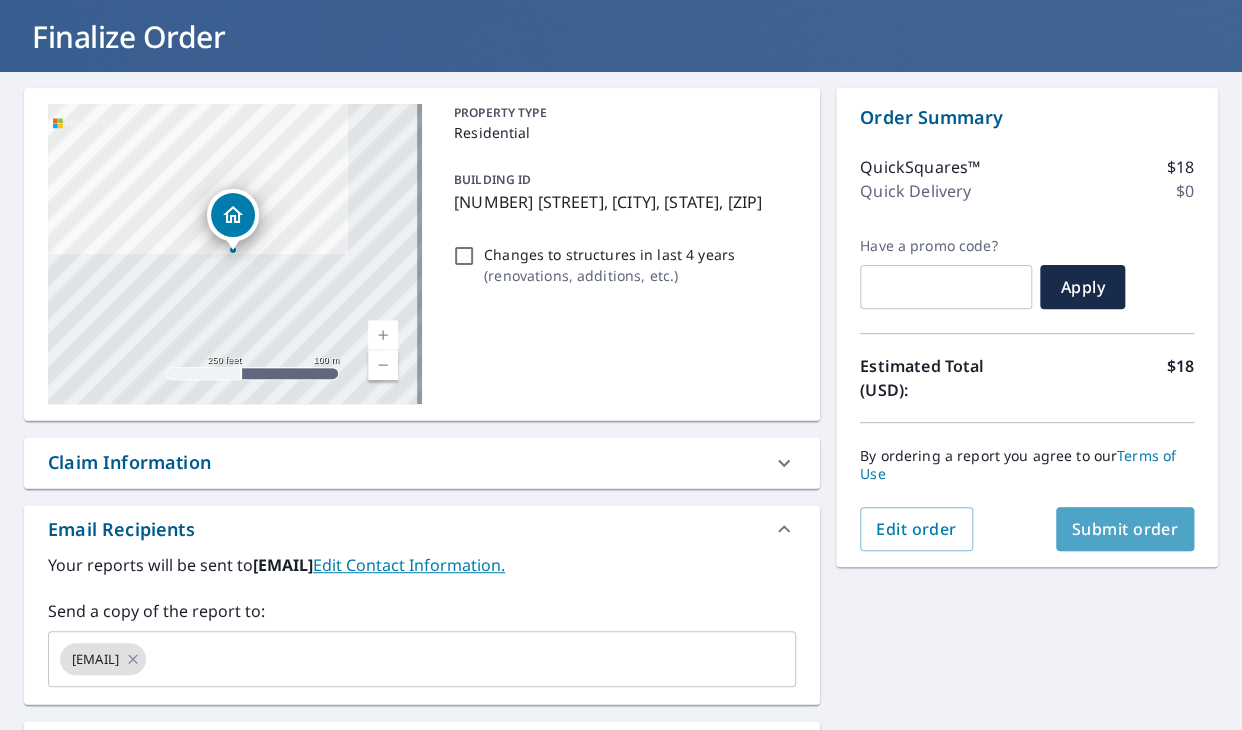 click on "Submit order" at bounding box center (1125, 529) 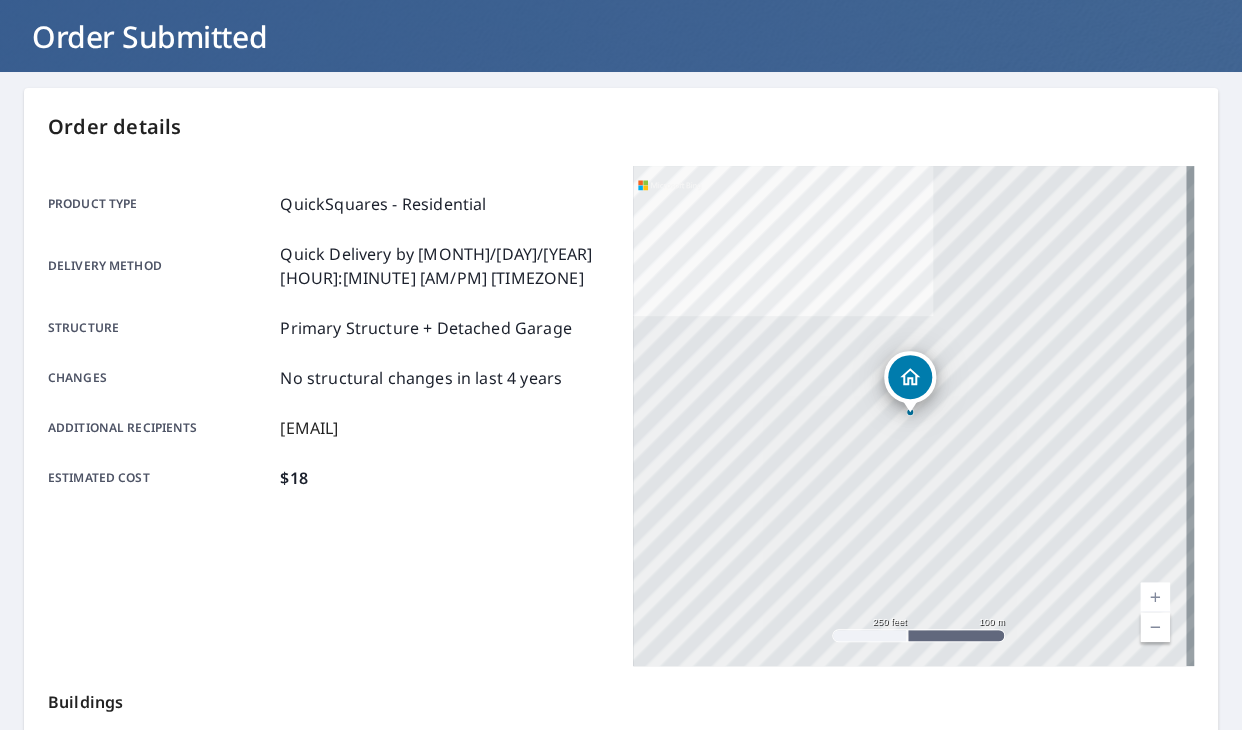 drag, startPoint x: 1073, startPoint y: 362, endPoint x: 1061, endPoint y: 167, distance: 195.36888 